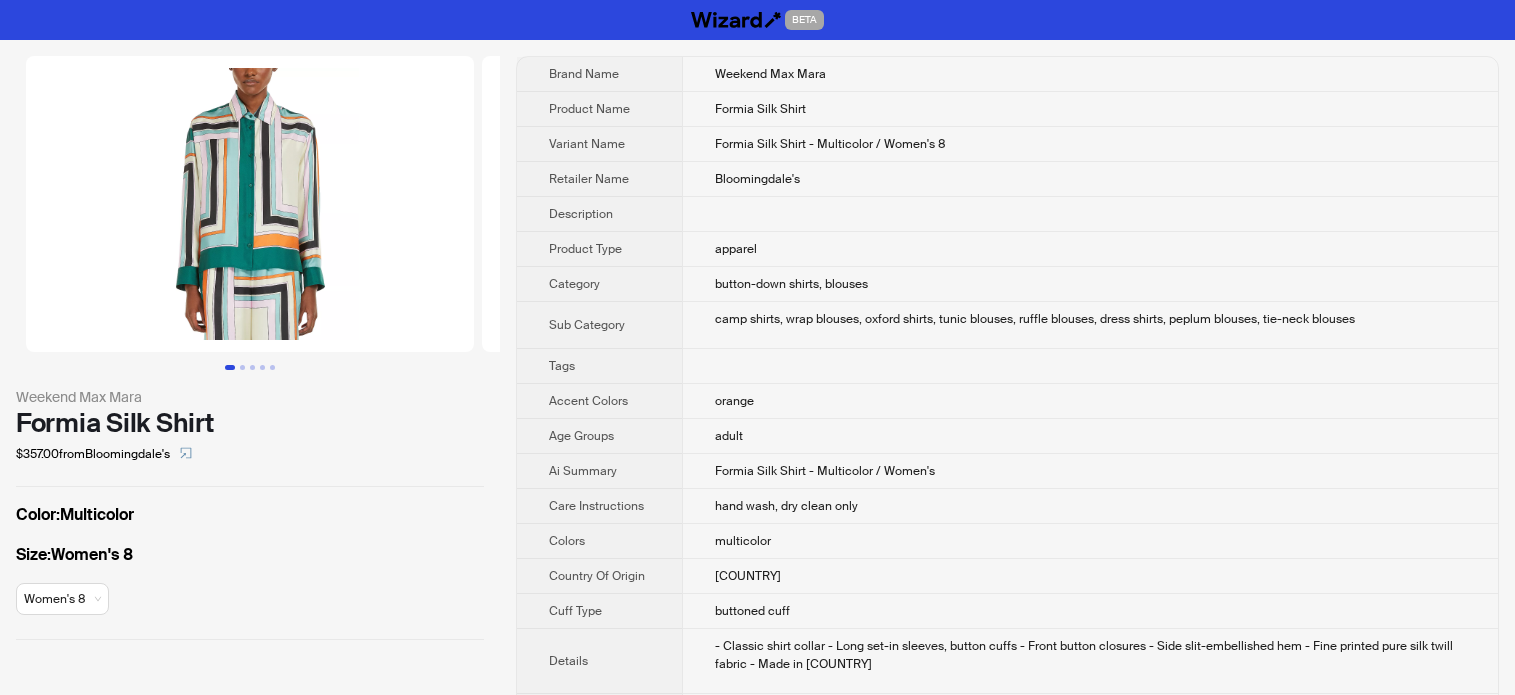 scroll, scrollTop: 0, scrollLeft: 0, axis: both 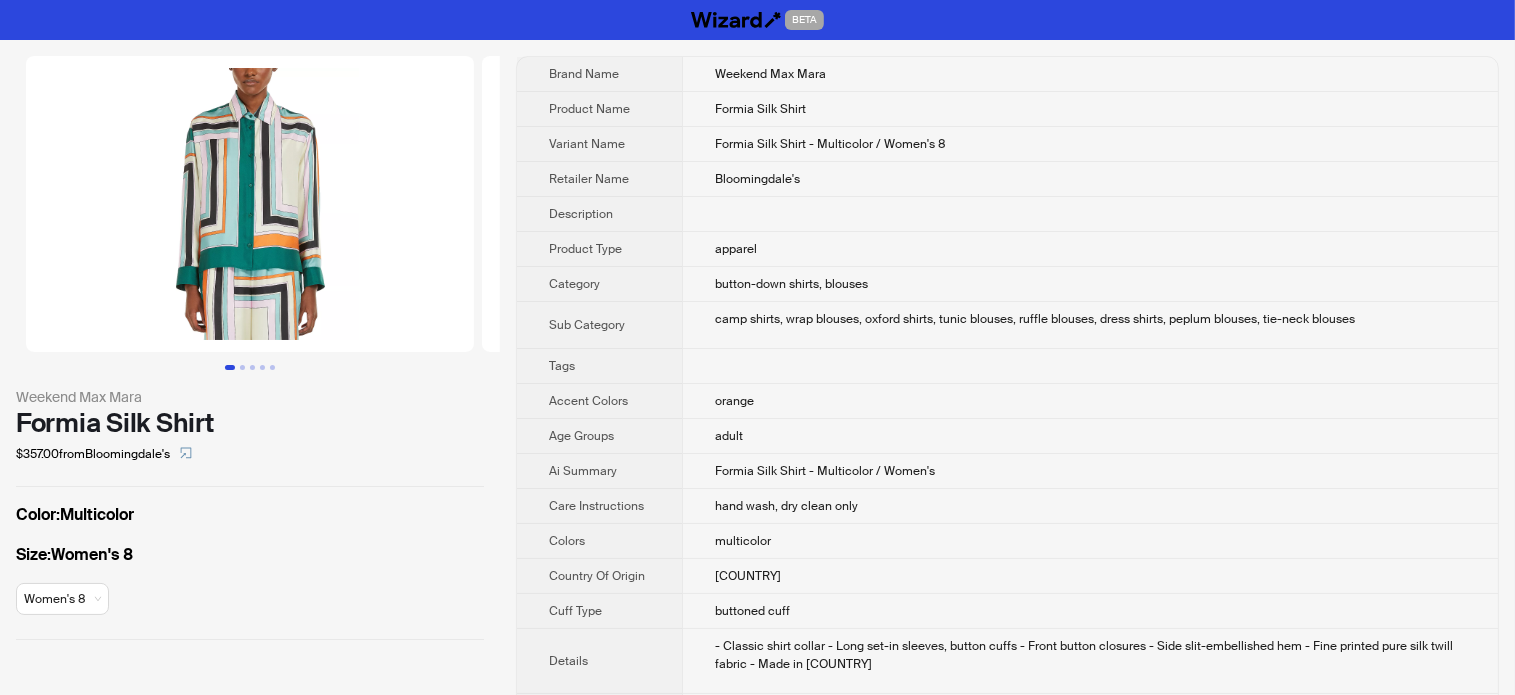 click on "Retailer Name" at bounding box center [589, 179] 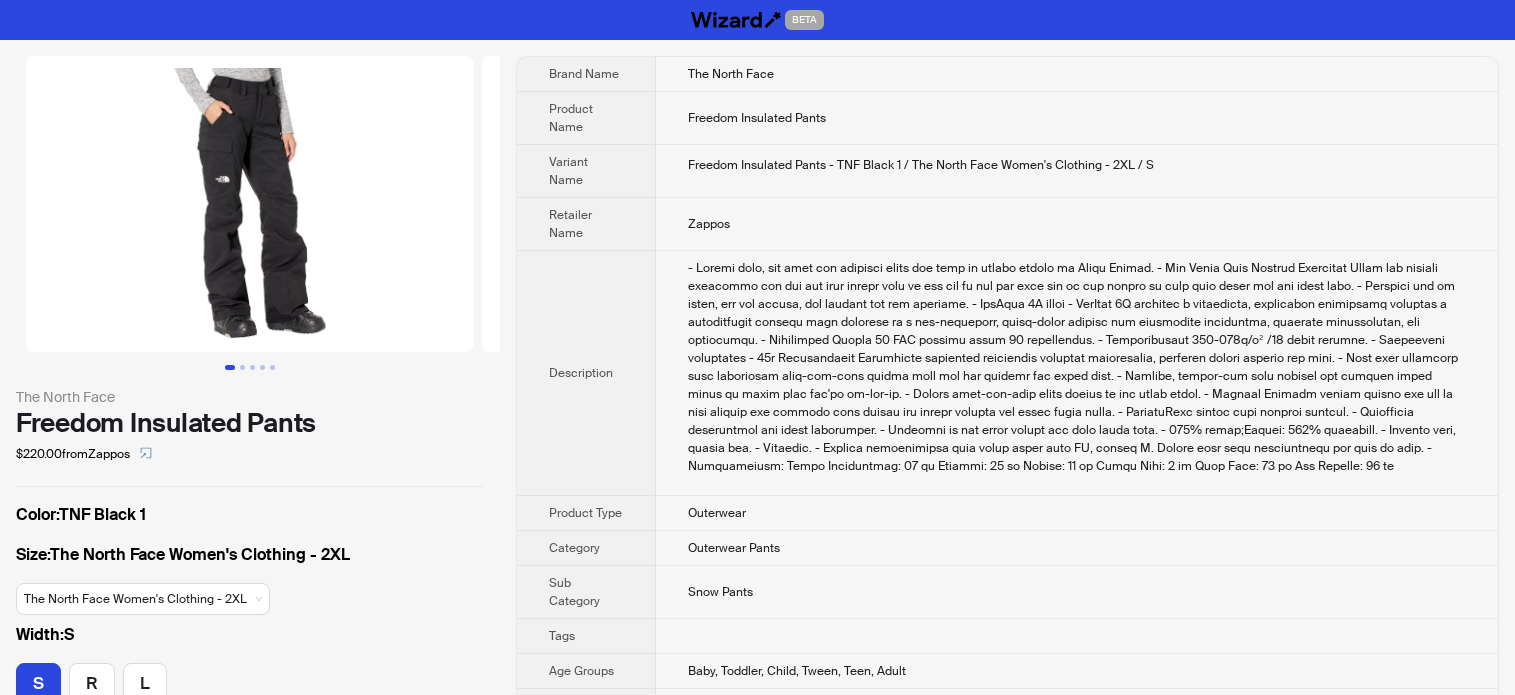 scroll, scrollTop: 0, scrollLeft: 0, axis: both 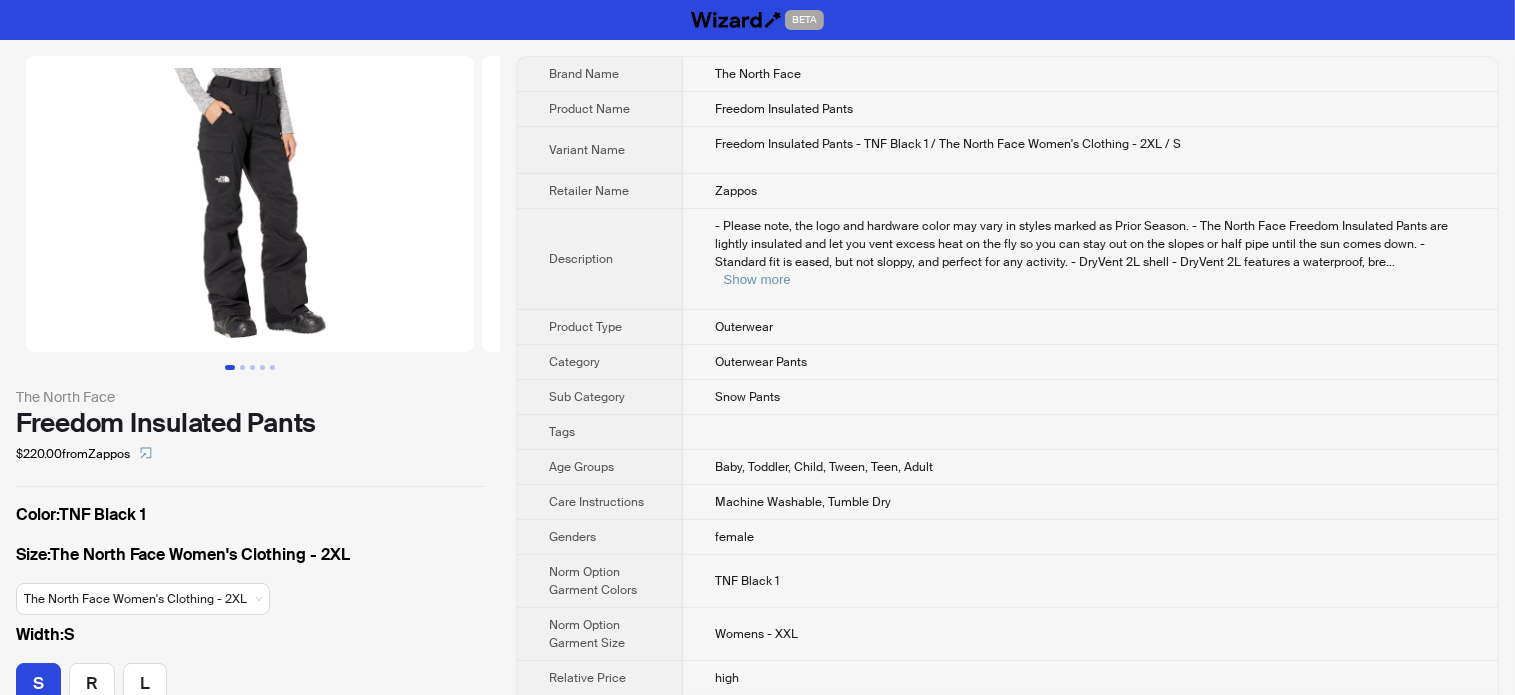 click on "Outerwear" at bounding box center [744, 327] 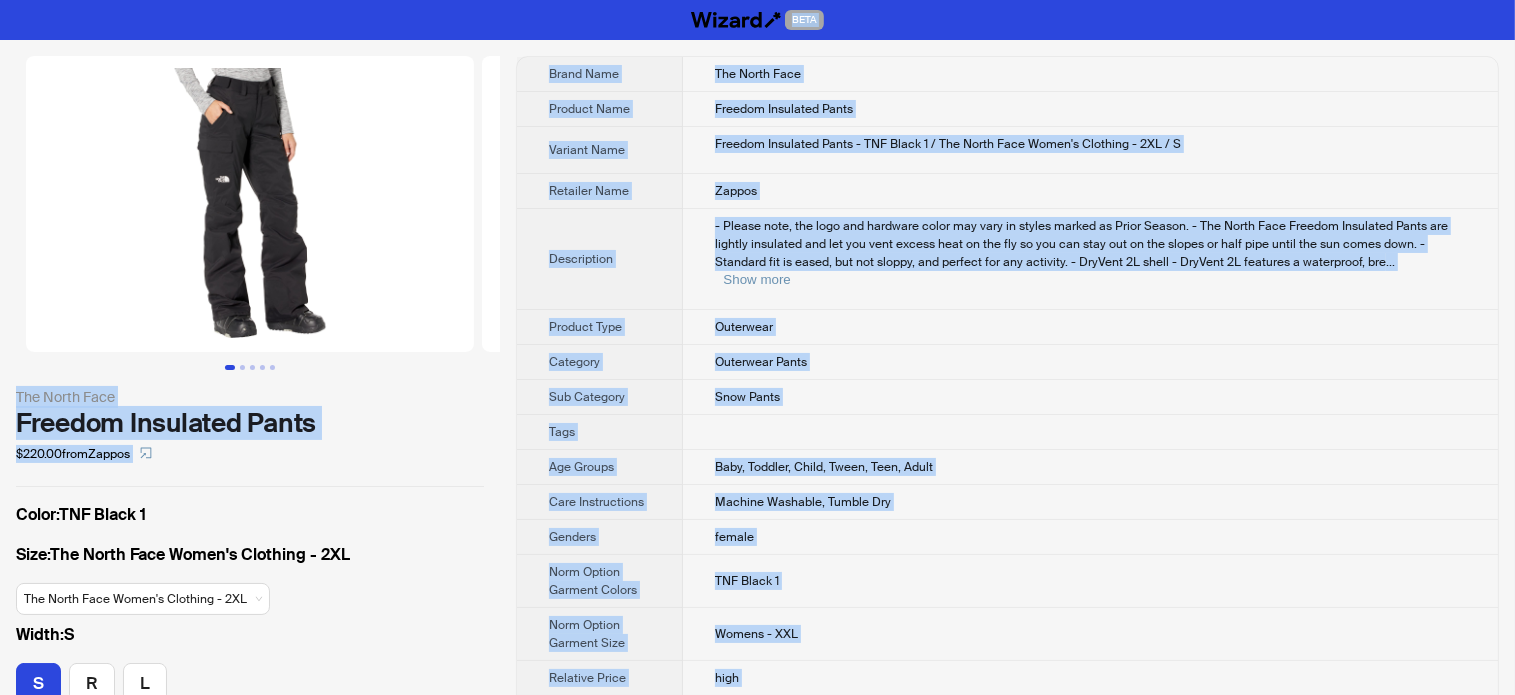 type on "**********" 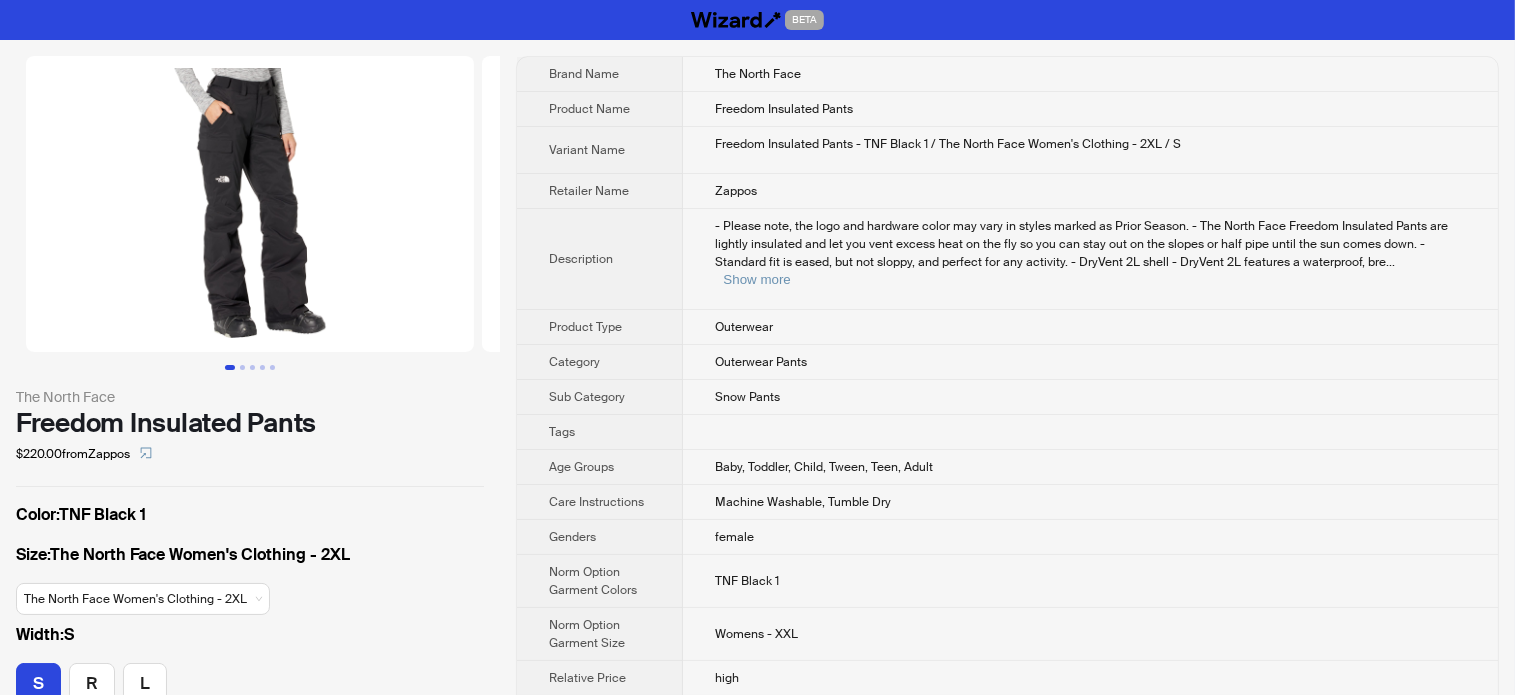 click on "Outerwear Pants" at bounding box center (1090, 362) 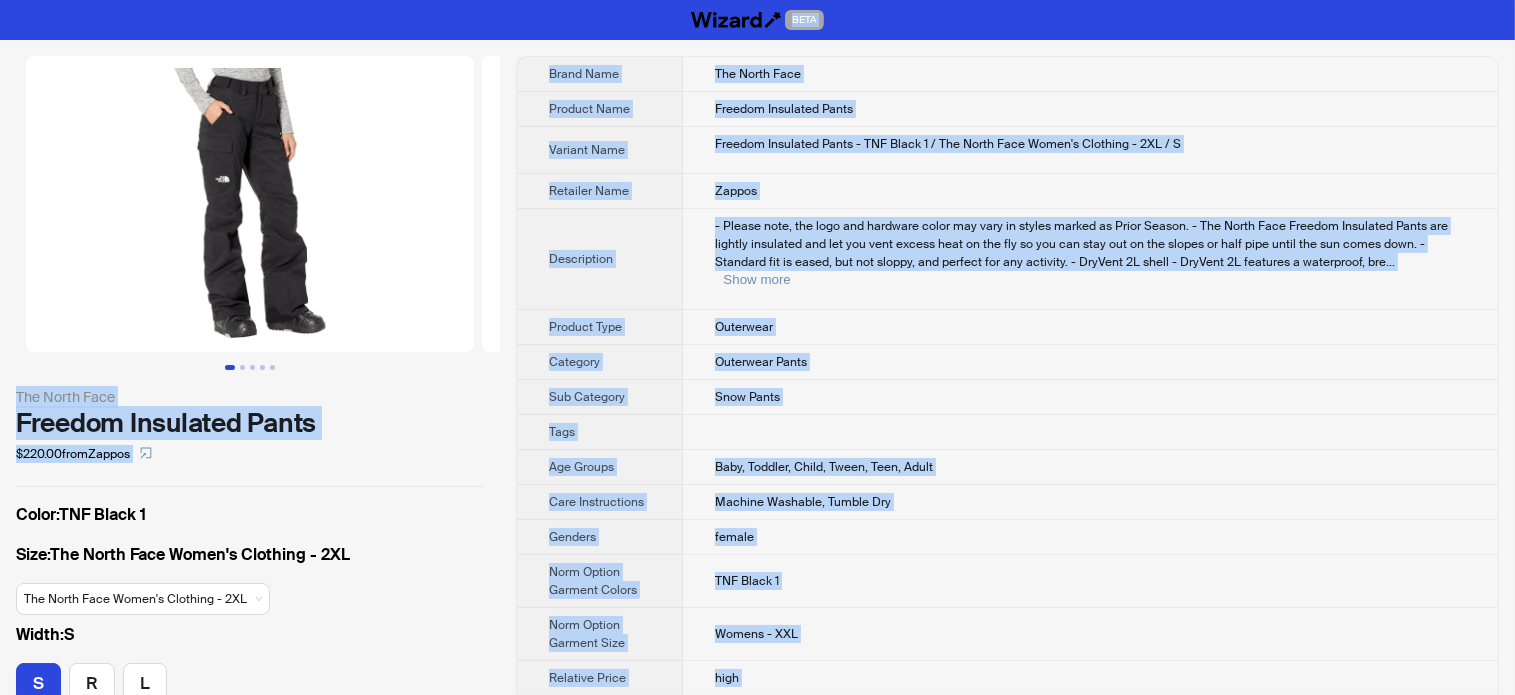 click on "Zappos" at bounding box center [1090, 191] 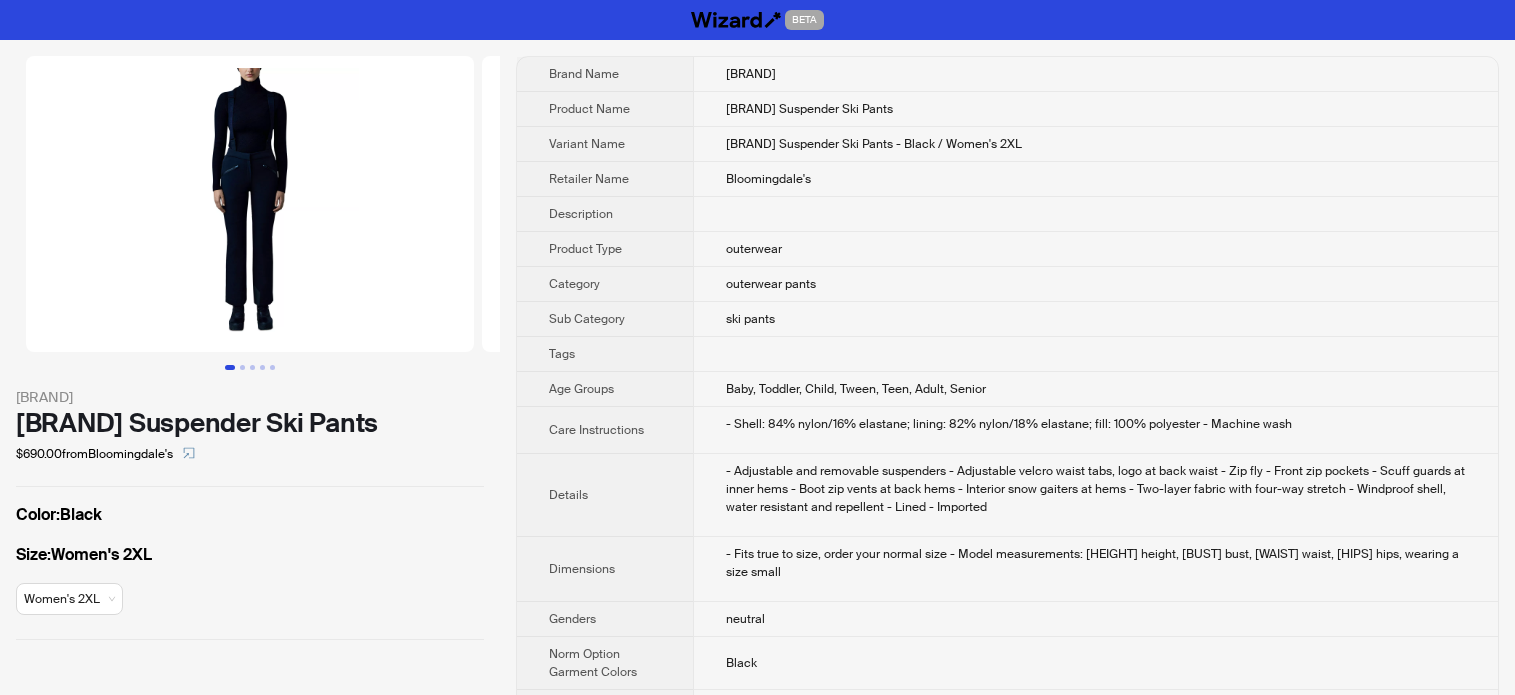 scroll, scrollTop: 0, scrollLeft: 0, axis: both 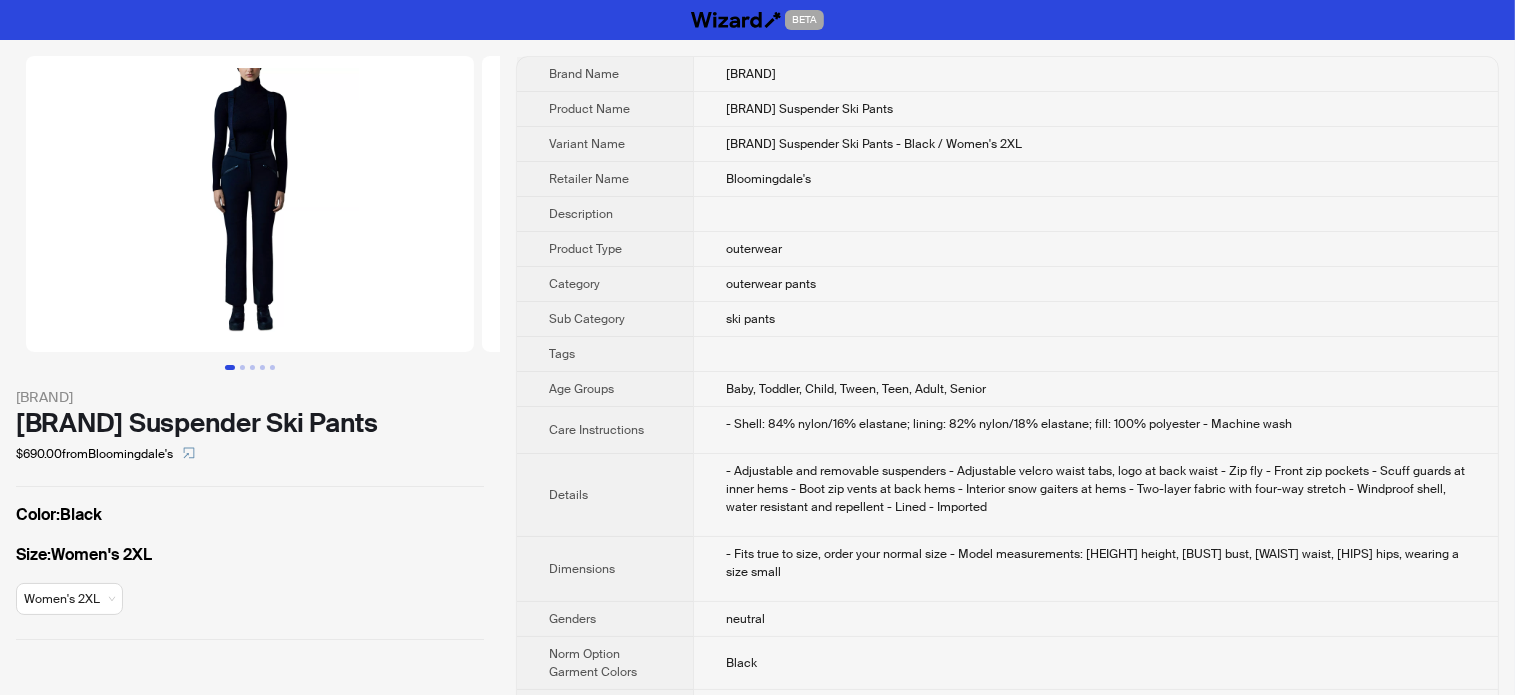 click on "Retailer Name" at bounding box center [605, 179] 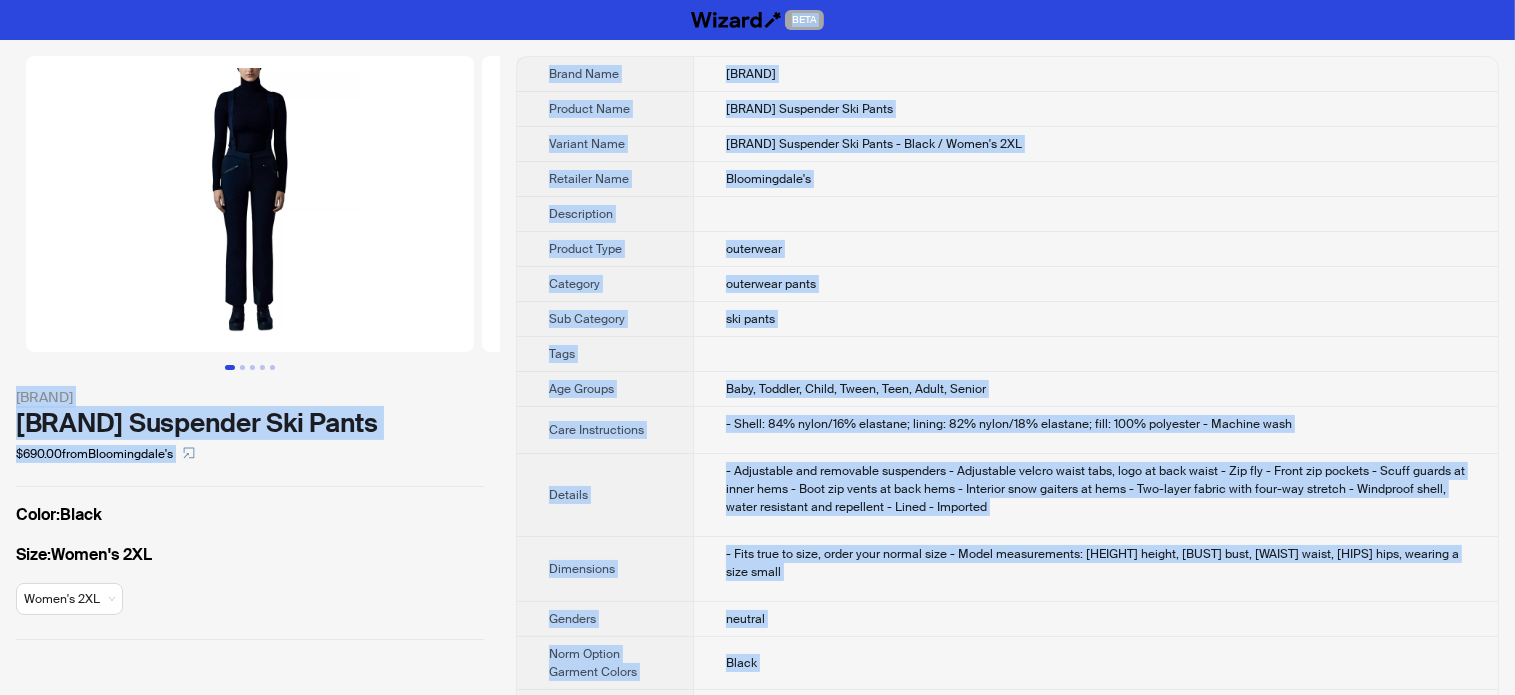 type on "**********" 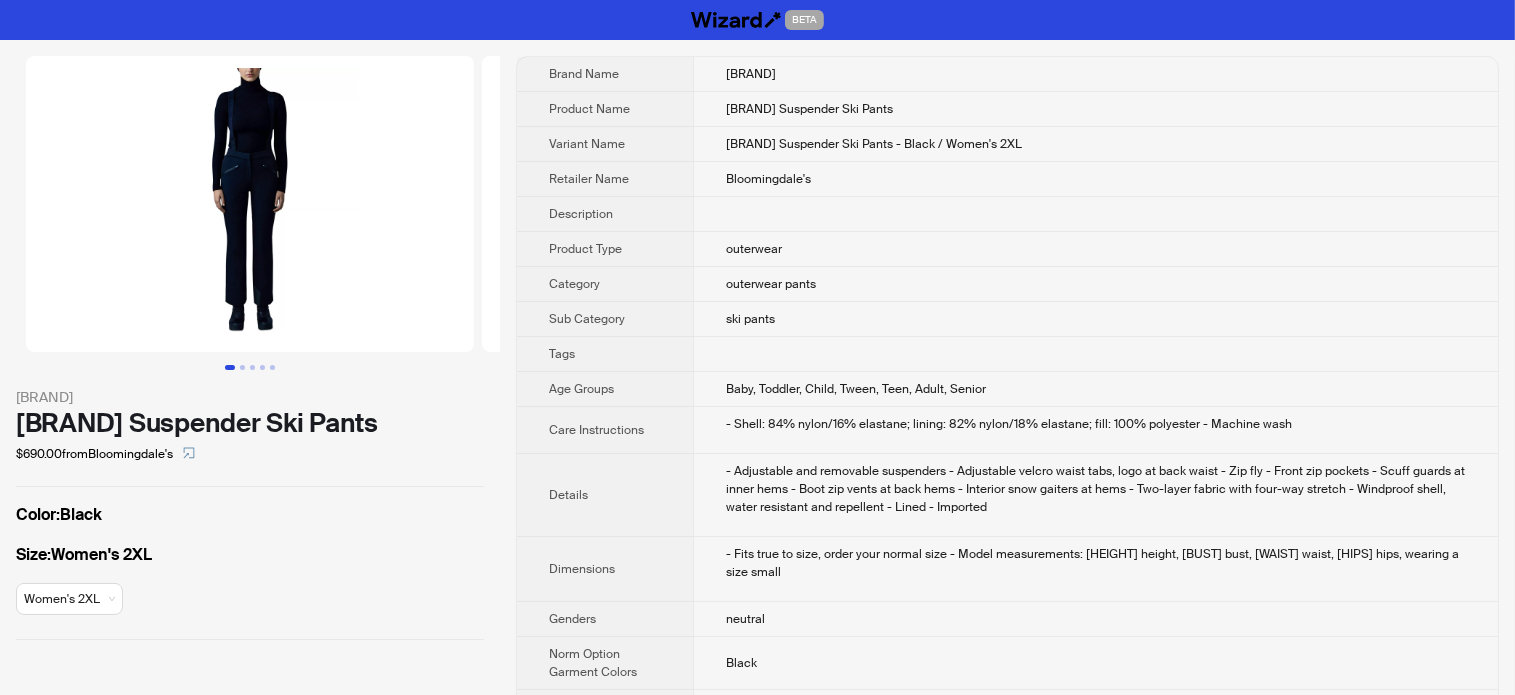 drag, startPoint x: 575, startPoint y: 273, endPoint x: 574, endPoint y: 261, distance: 12.0415945 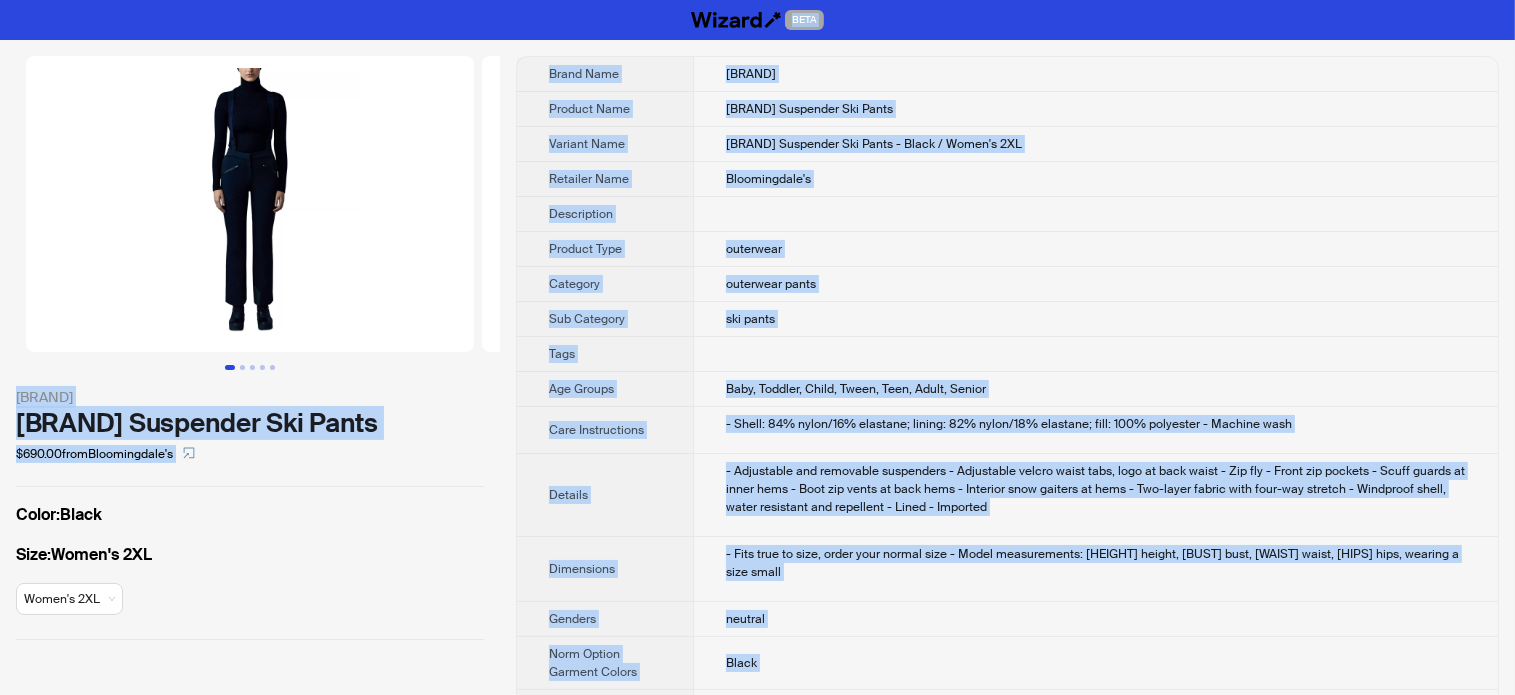 click on "Age Groups" at bounding box center [605, 389] 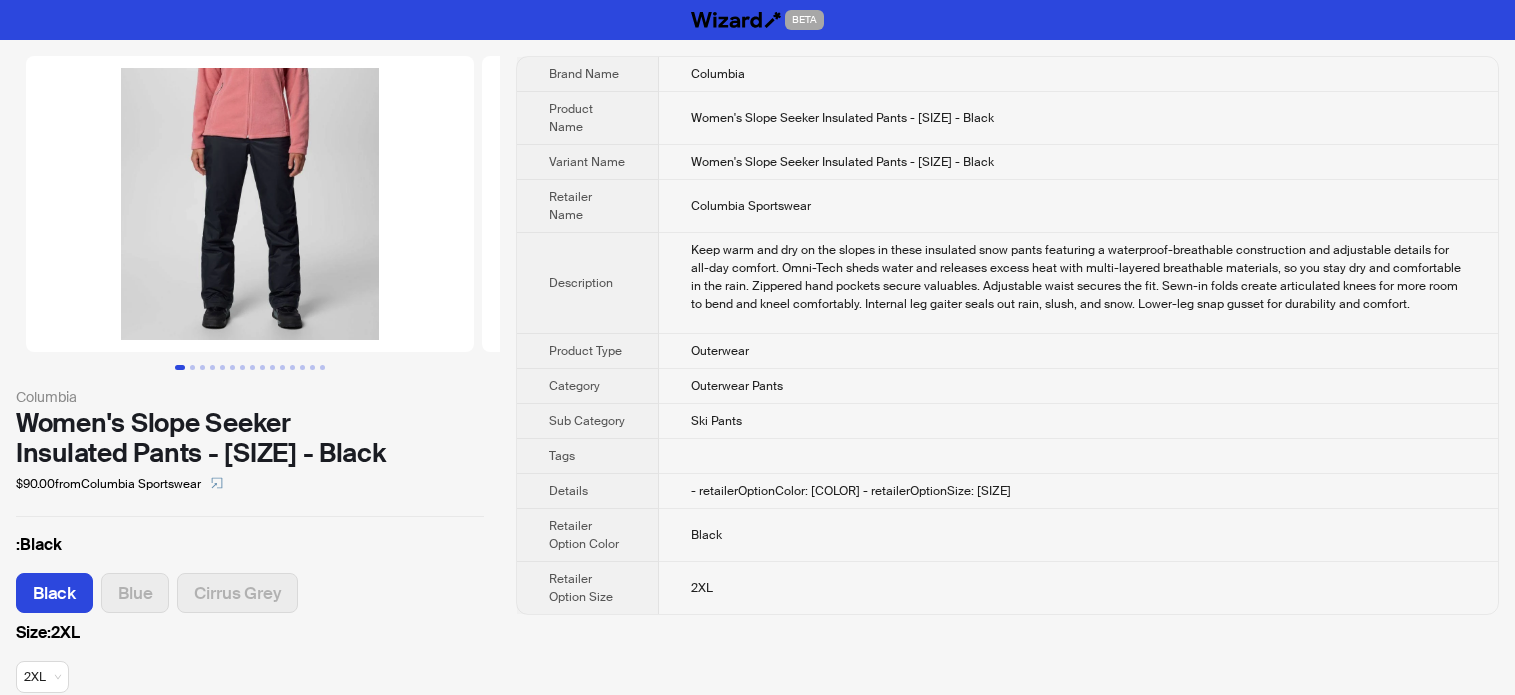 scroll, scrollTop: 0, scrollLeft: 0, axis: both 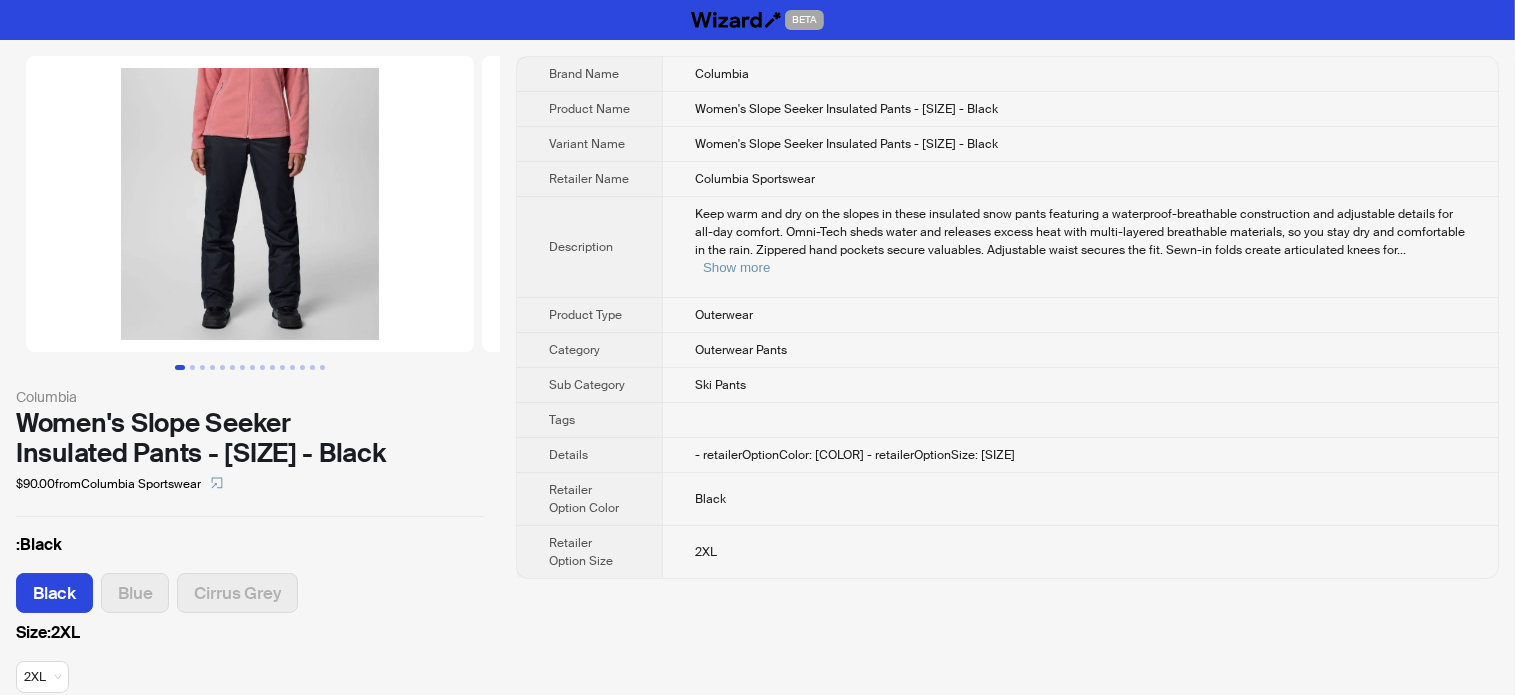 click on "Description" at bounding box center (589, 247) 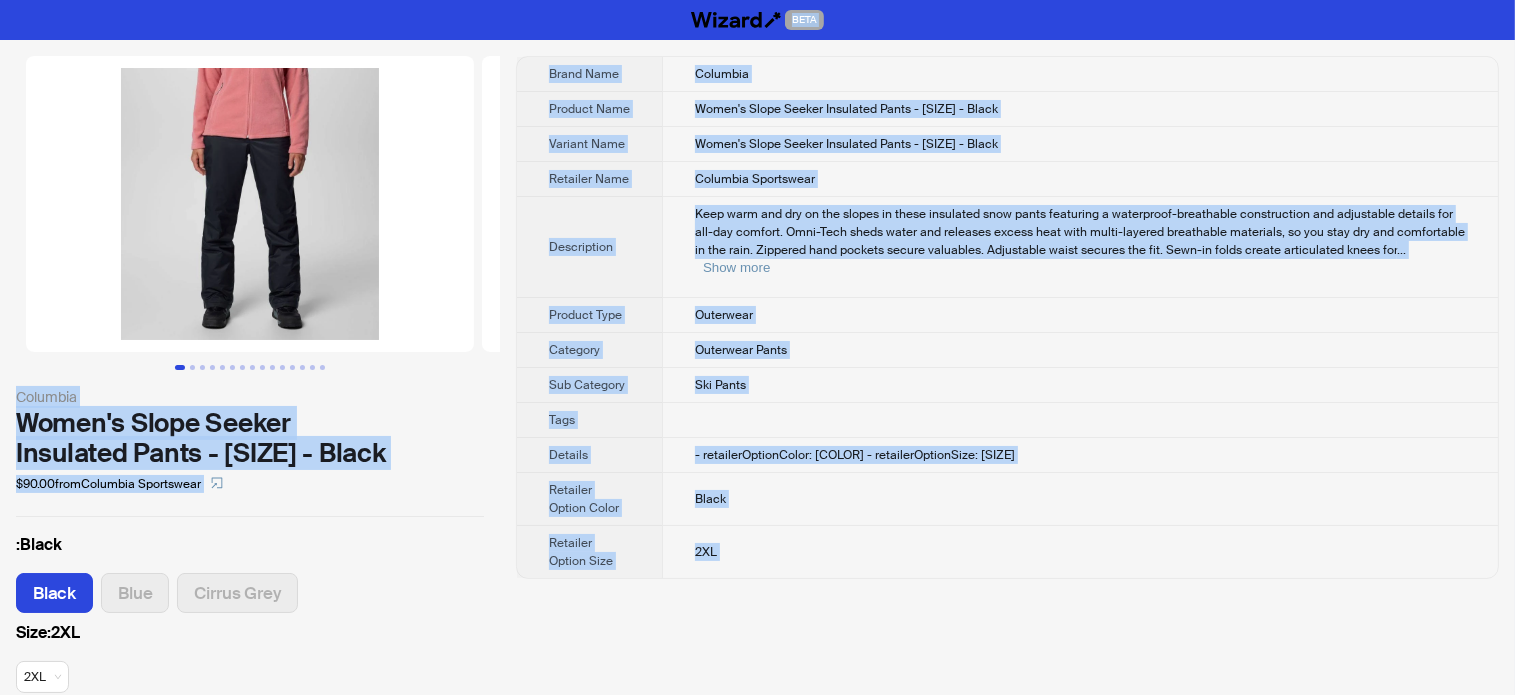 type on "**********" 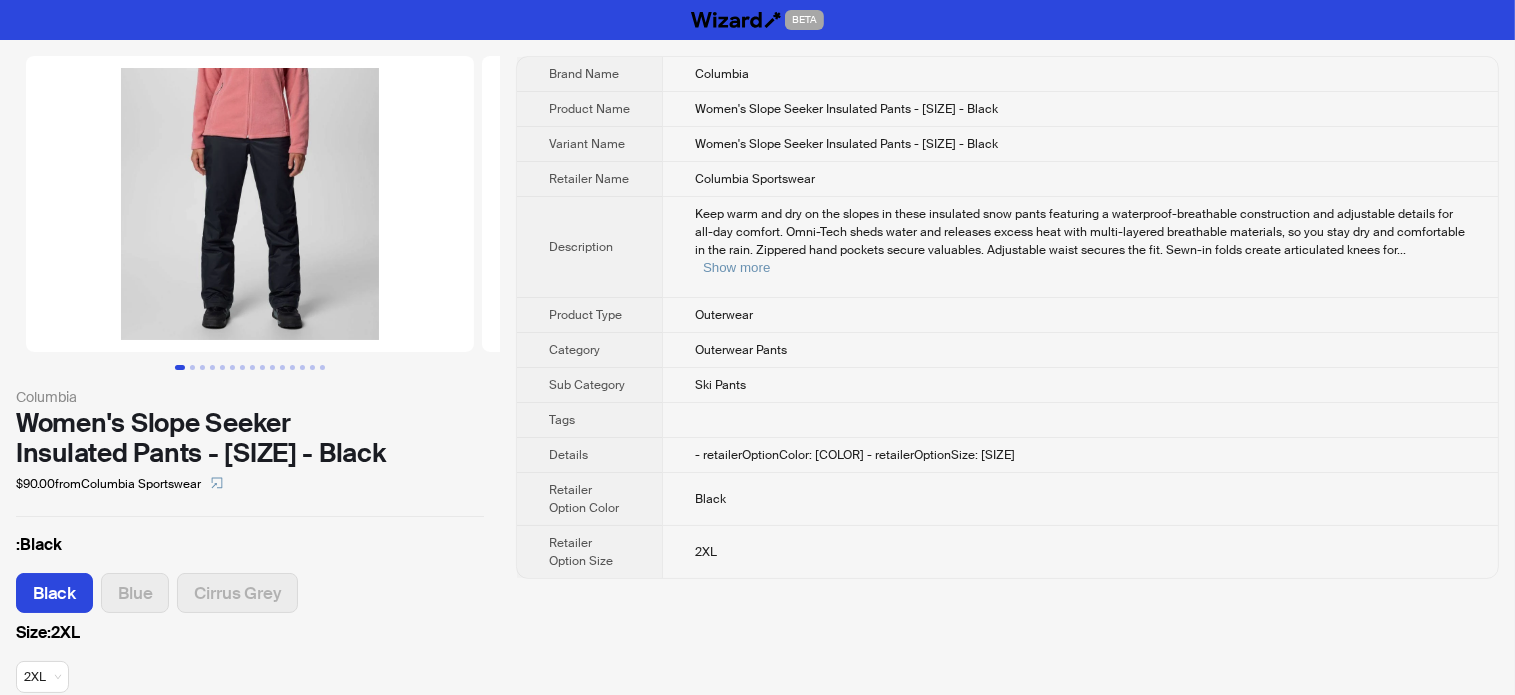 click on "Description" at bounding box center [589, 247] 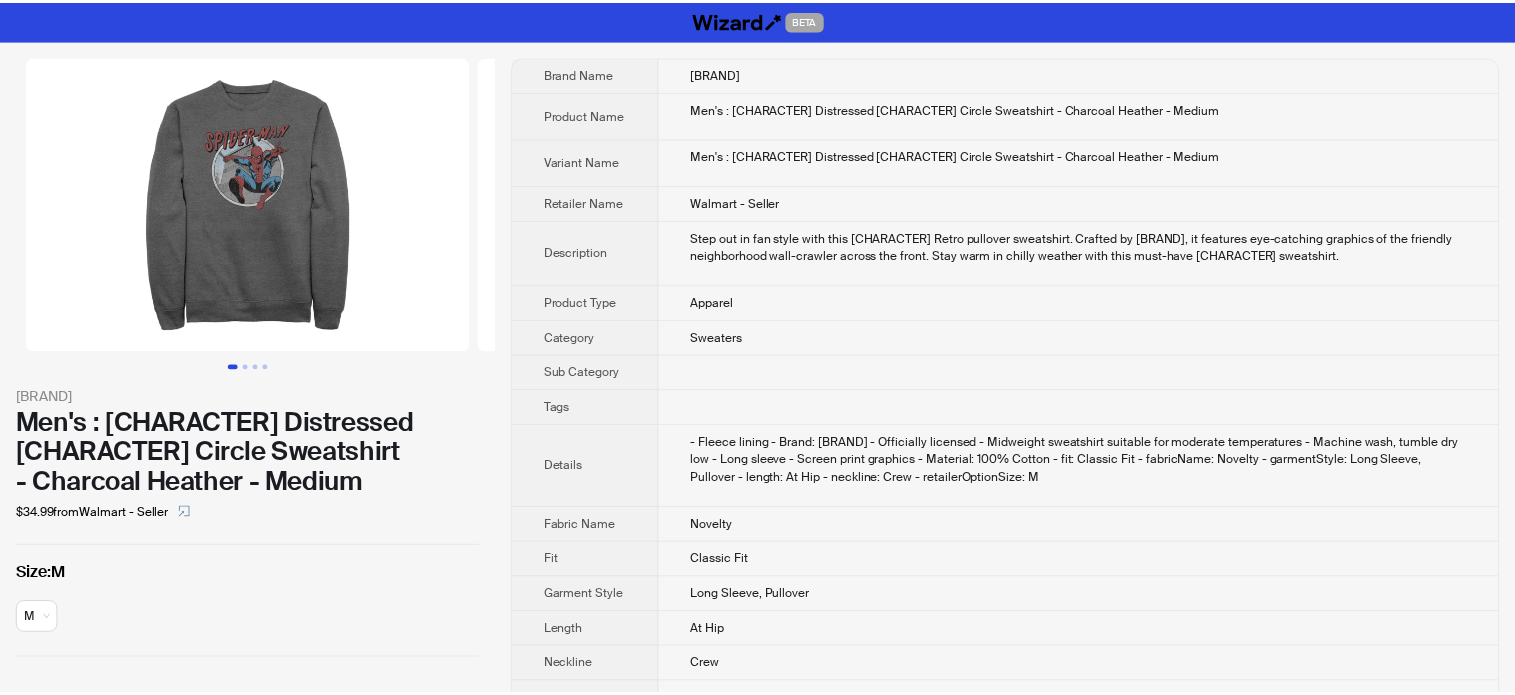 scroll, scrollTop: 0, scrollLeft: 0, axis: both 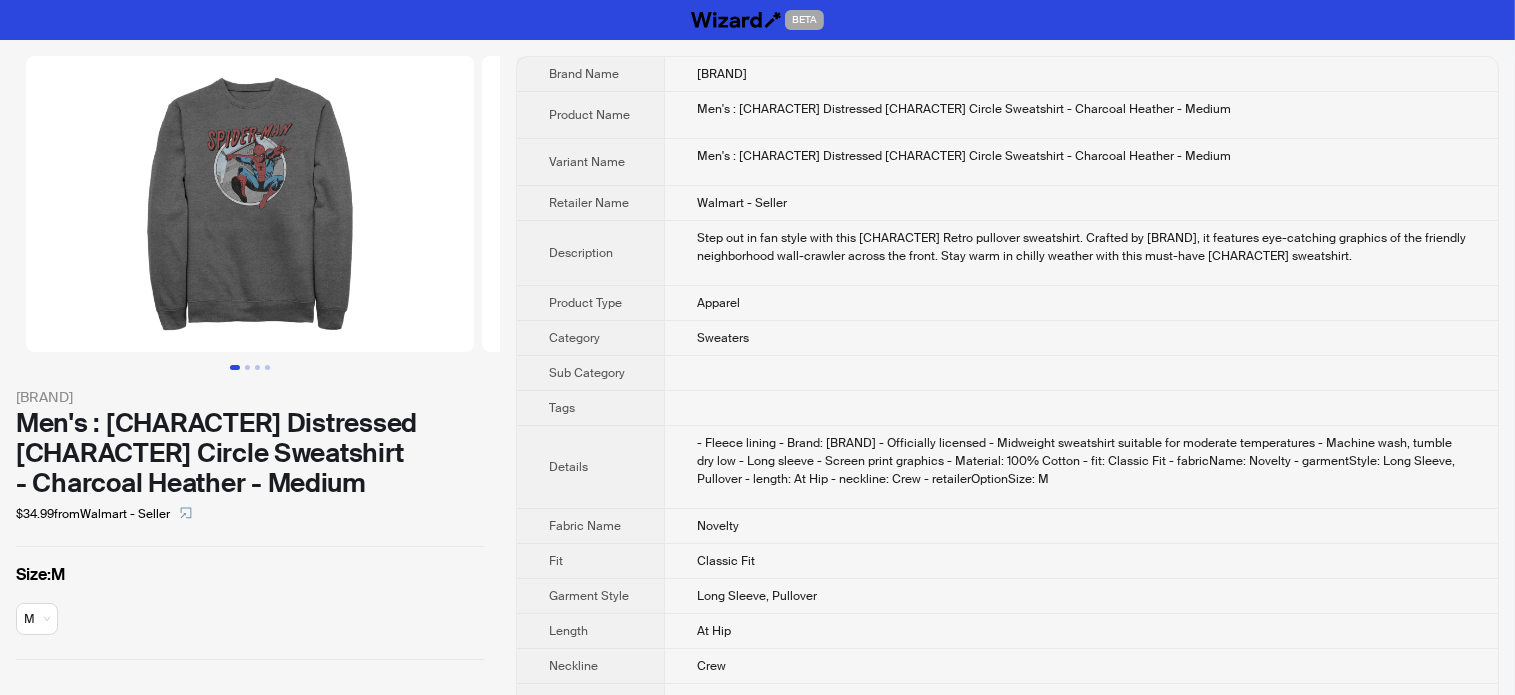 click on "Apparel" at bounding box center (1081, 303) 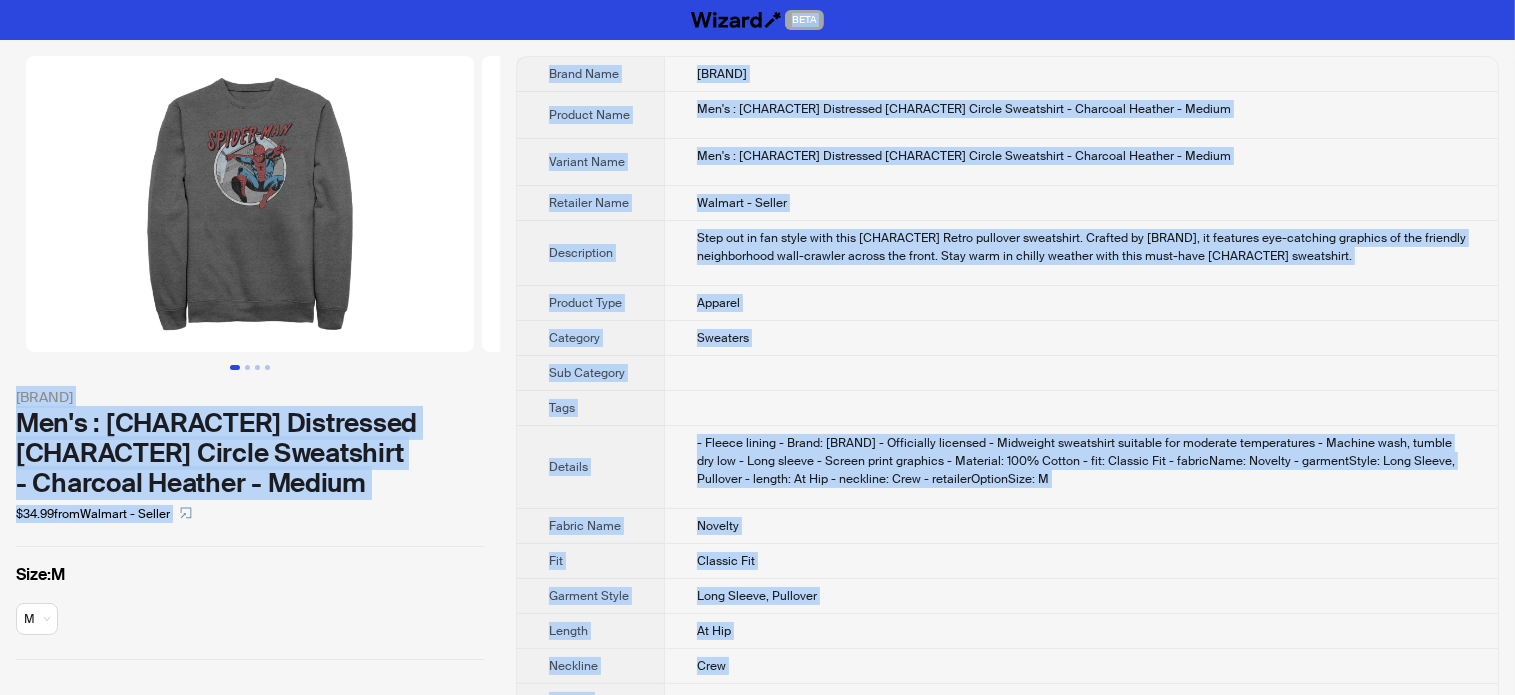 type on "**********" 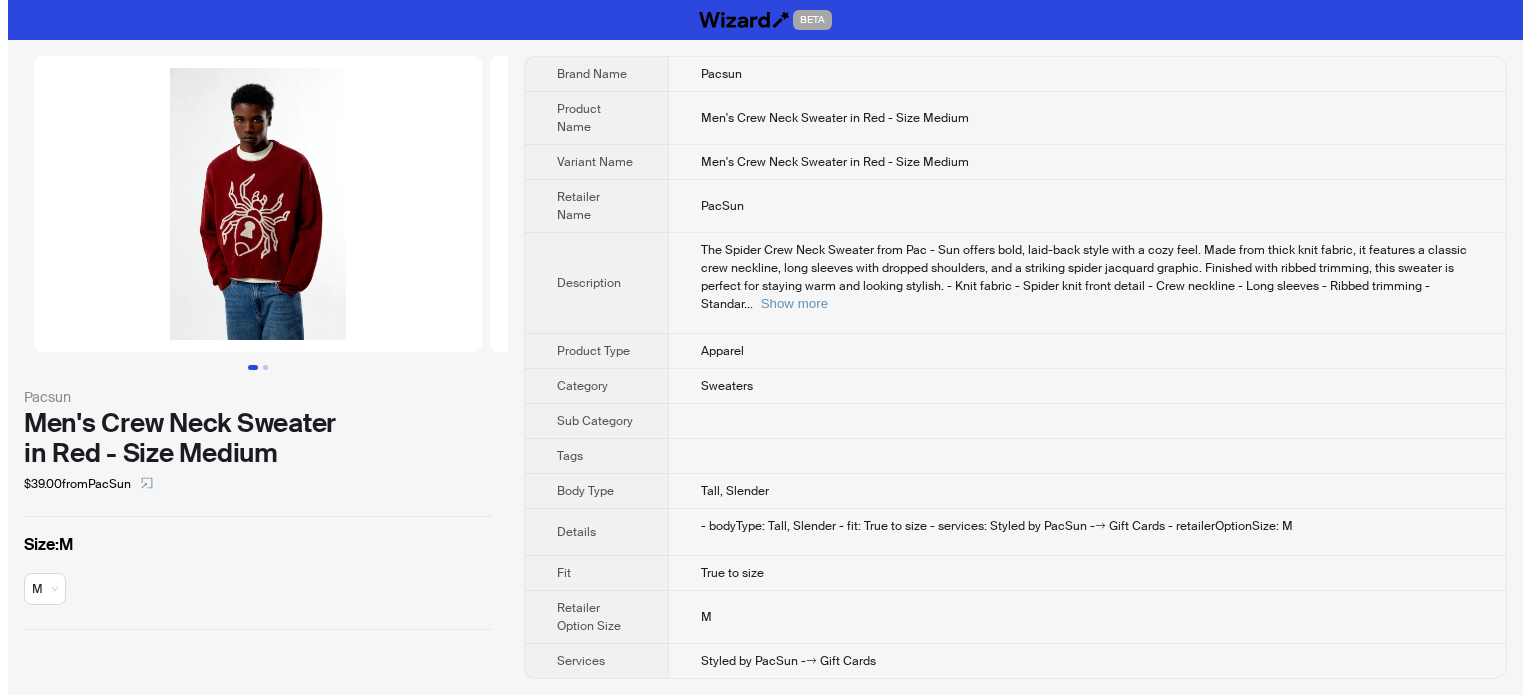 scroll, scrollTop: 0, scrollLeft: 0, axis: both 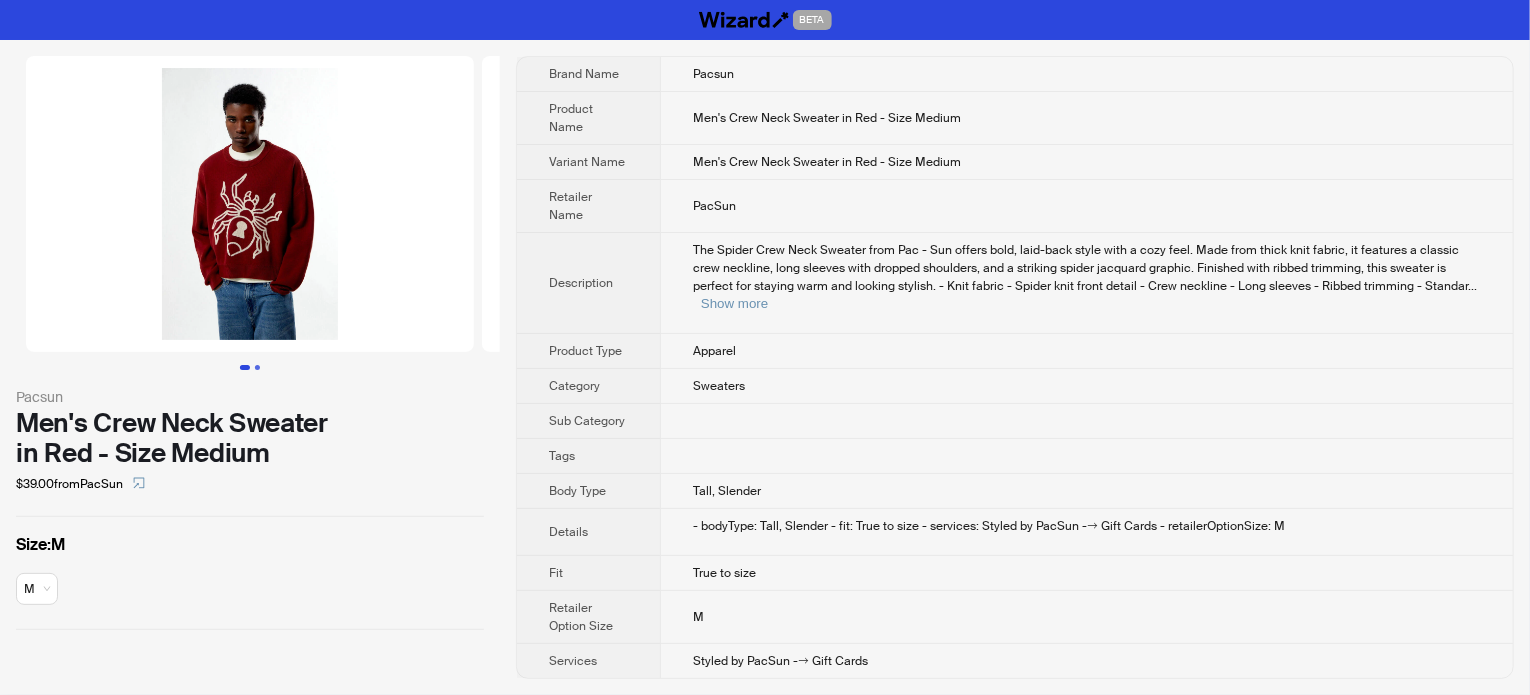 click at bounding box center (257, 367) 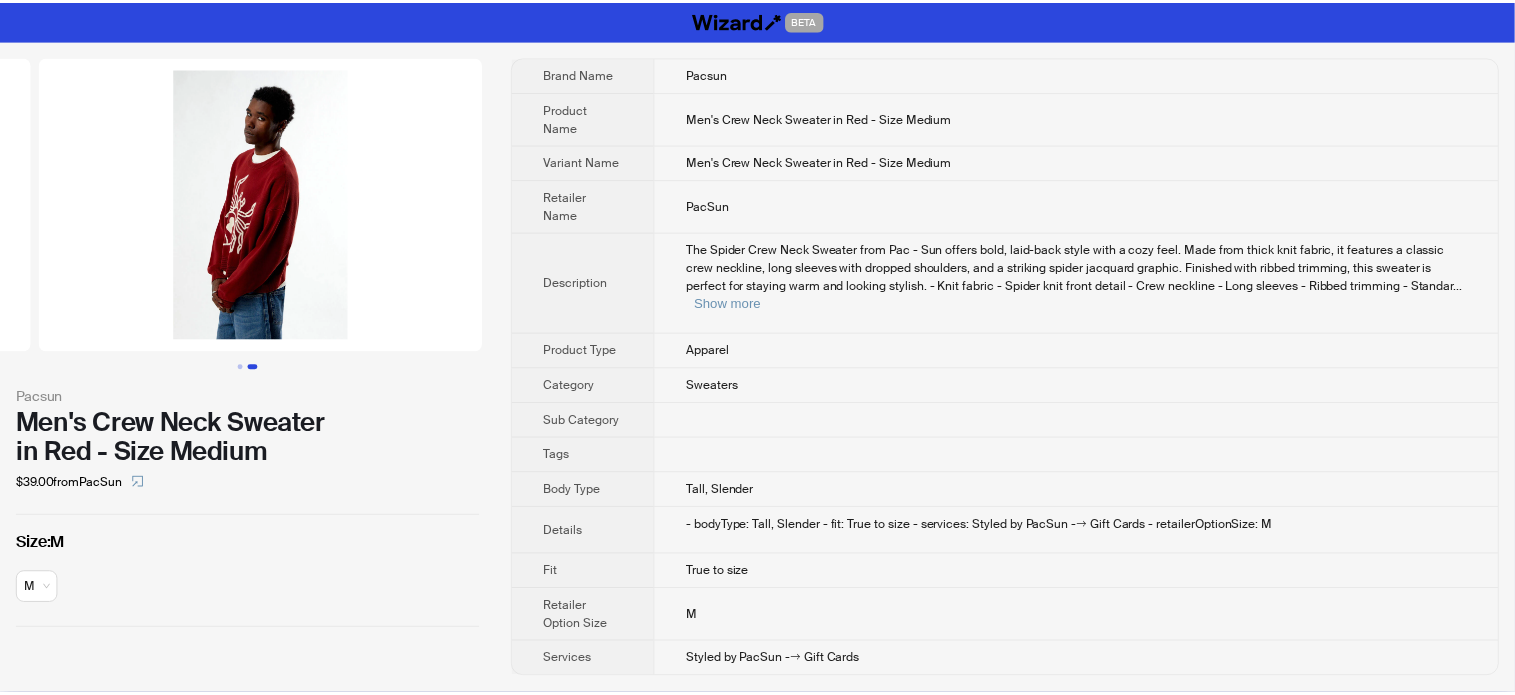 scroll, scrollTop: 0, scrollLeft: 456, axis: horizontal 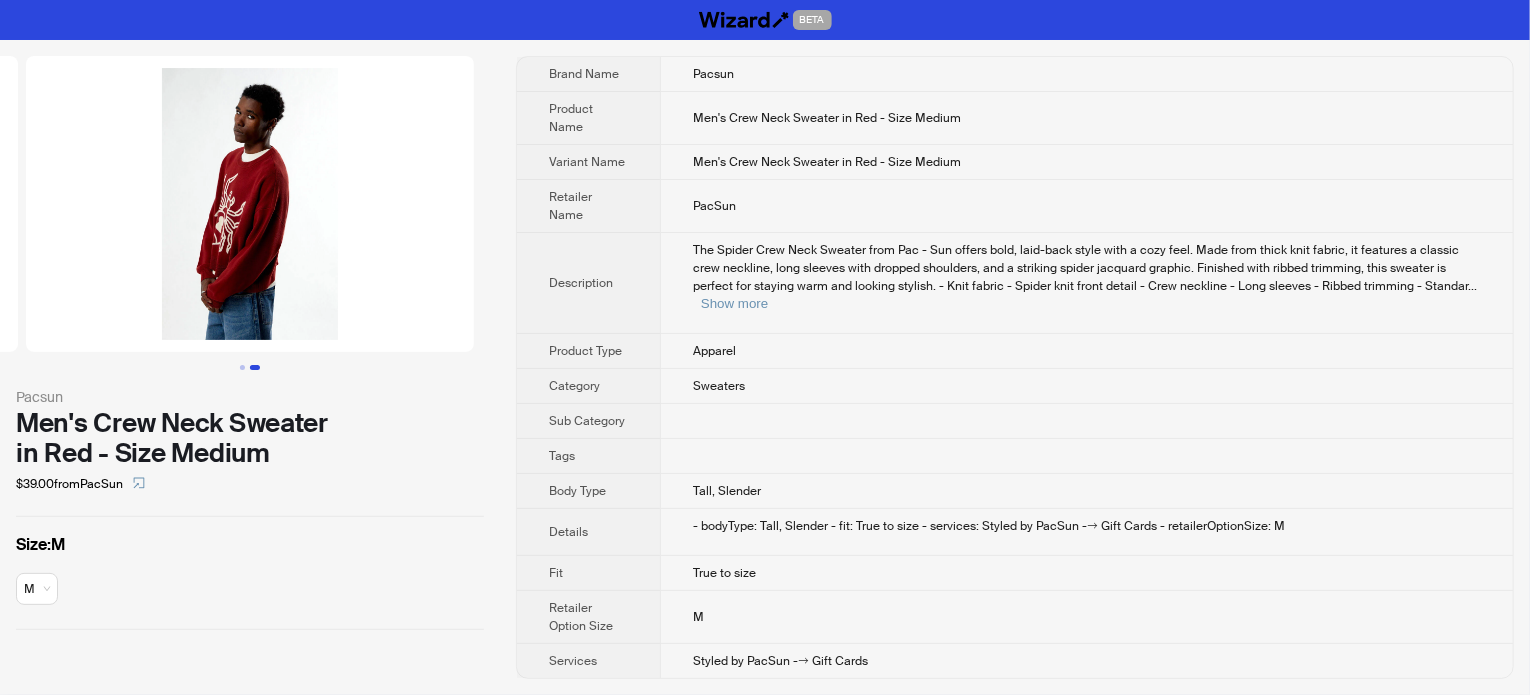 click on "The Spider Crew Neck Sweater from Pac - Sun offers bold, laid-back style with a cozy feel. Made from thick knit fabric, it features a classic crew neckline, long sleeves with dropped shoulders, and a striking spider jacquard graphic. Finished with ribbed trimming, this sweater is perfect for staying warm and looking stylish. - Knit fabric - Spider knit front detail - Crew neckline - Long sleeves - Ribbed trimming - Standar" at bounding box center (1080, 268) 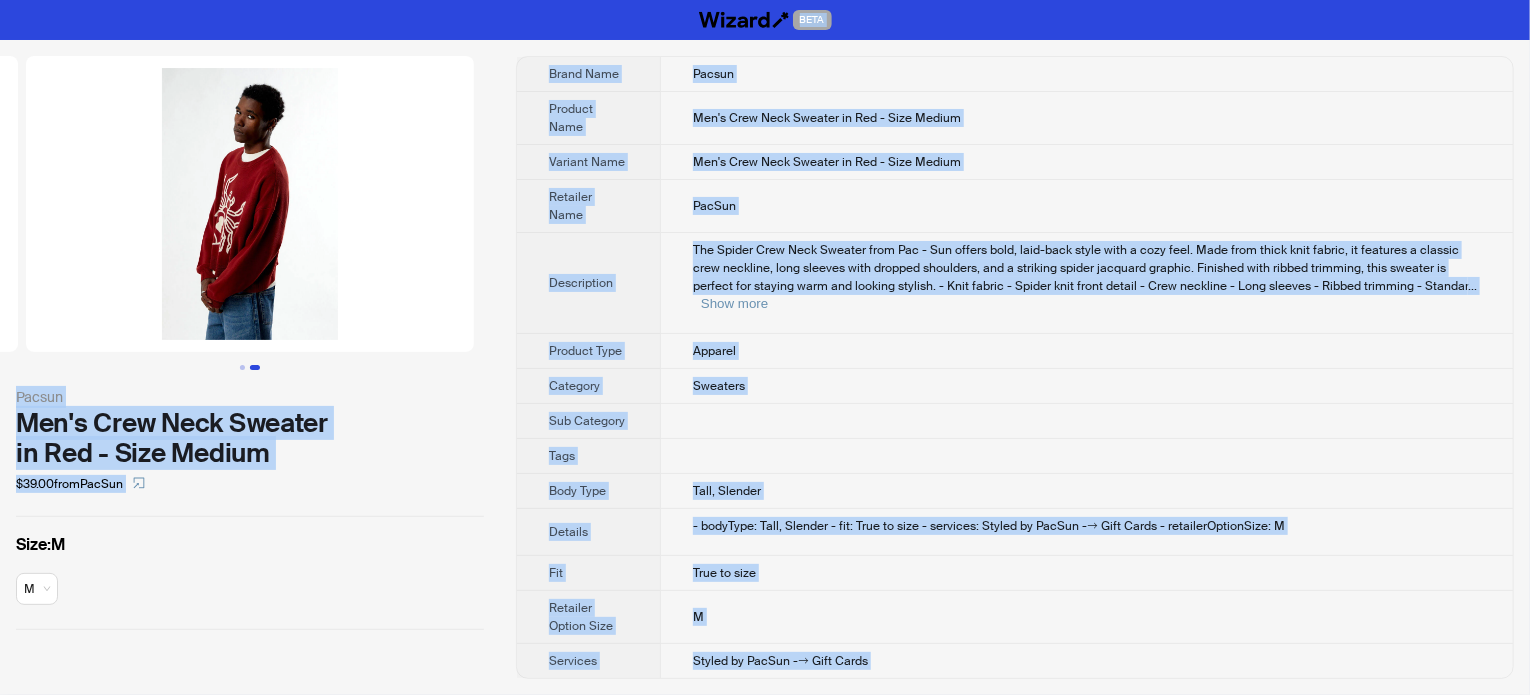 type on "**********" 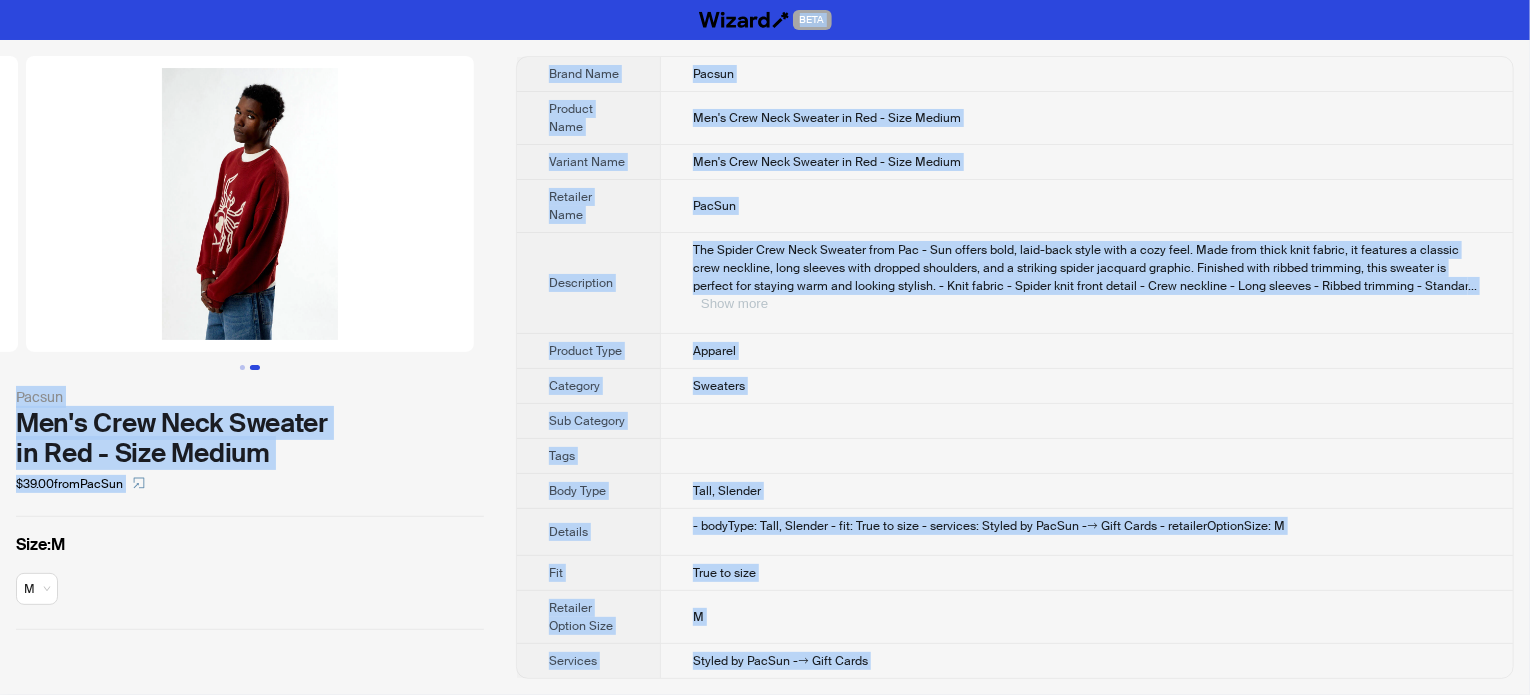 click on "Show more" at bounding box center (734, 303) 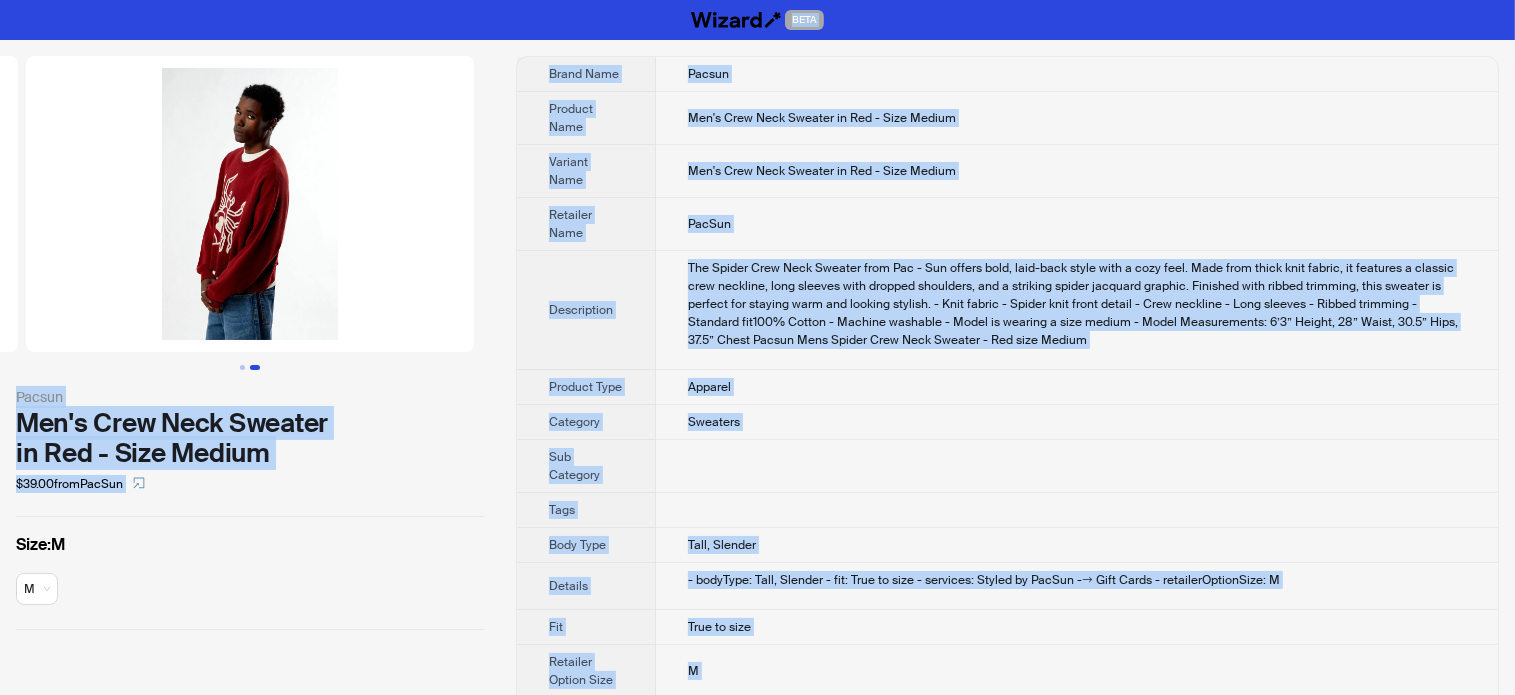 click on "The Spider Crew Neck Sweater from Pac - Sun offers bold, laid-back style with a cozy feel. Made from thick knit fabric, it features a classic crew neckline, long sleeves with dropped shoulders, and a striking spider jacquard graphic. Finished with ribbed trimming, this sweater is perfect for staying warm and looking stylish. - Knit fabric - Spider knit front detail - Crew neckline - Long sleeves - Ribbed trimming - Standard fit100% Cotton - Machine washable - Model is wearing a size medium - Model Measurements: 6’3” Height, 28” Waist, 30.5” Hips, 37.5” Chest Pacsun Mens Spider Crew Neck Sweater - Red size Medium" at bounding box center [1077, 304] 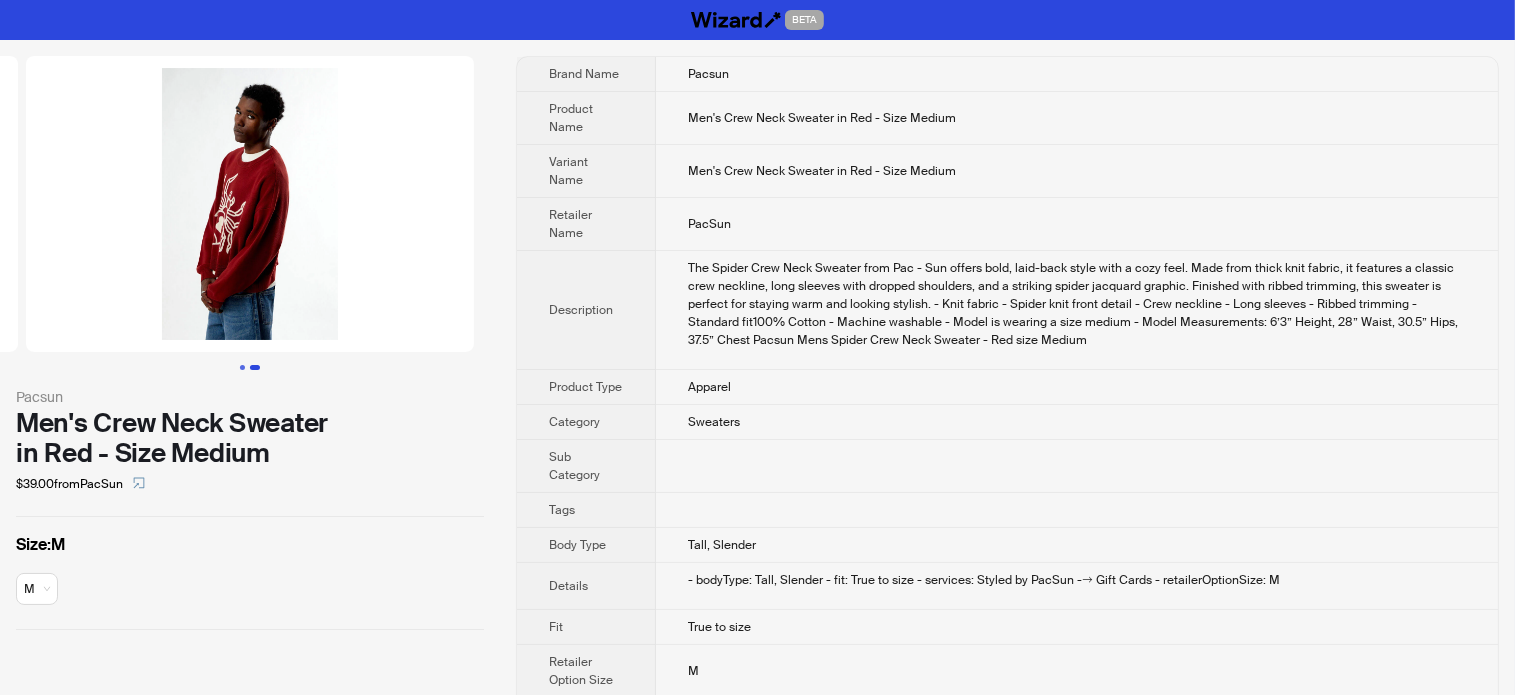 click at bounding box center (242, 367) 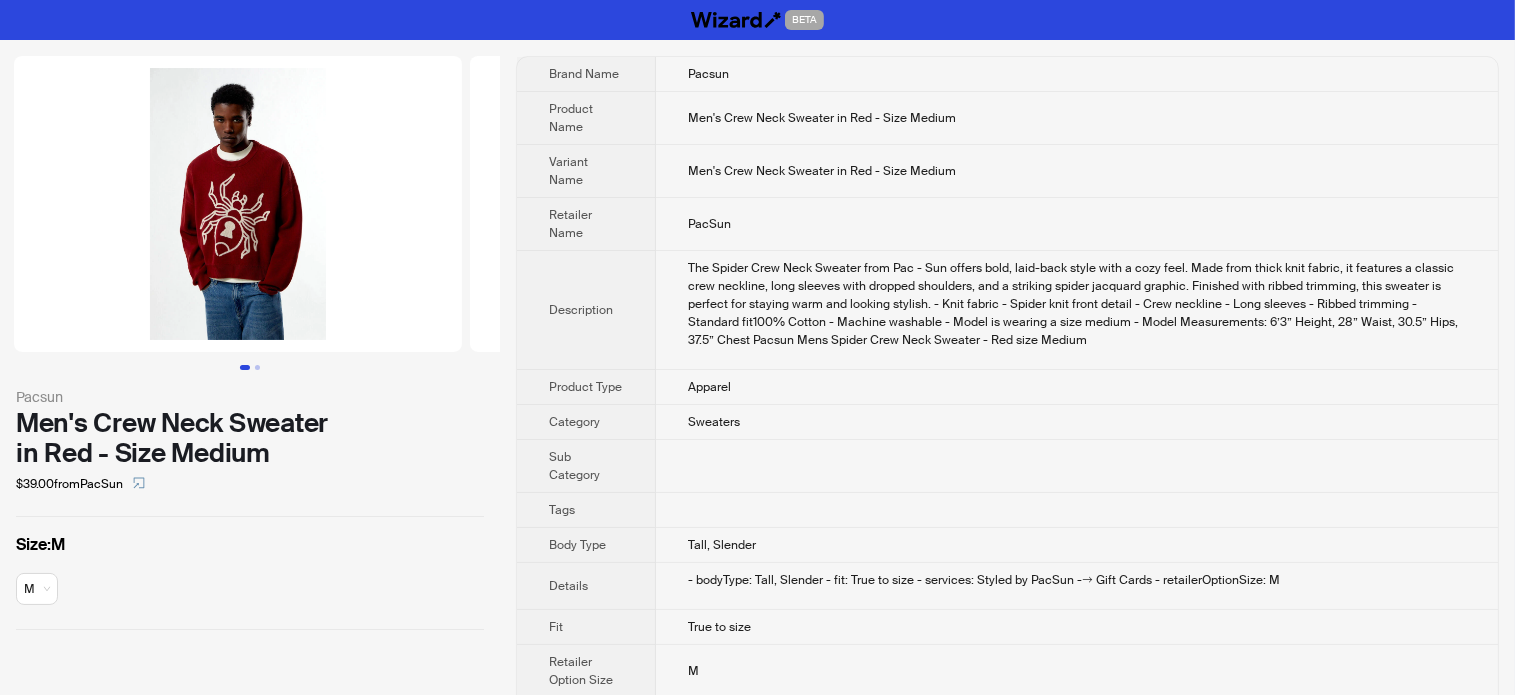 scroll, scrollTop: 0, scrollLeft: 0, axis: both 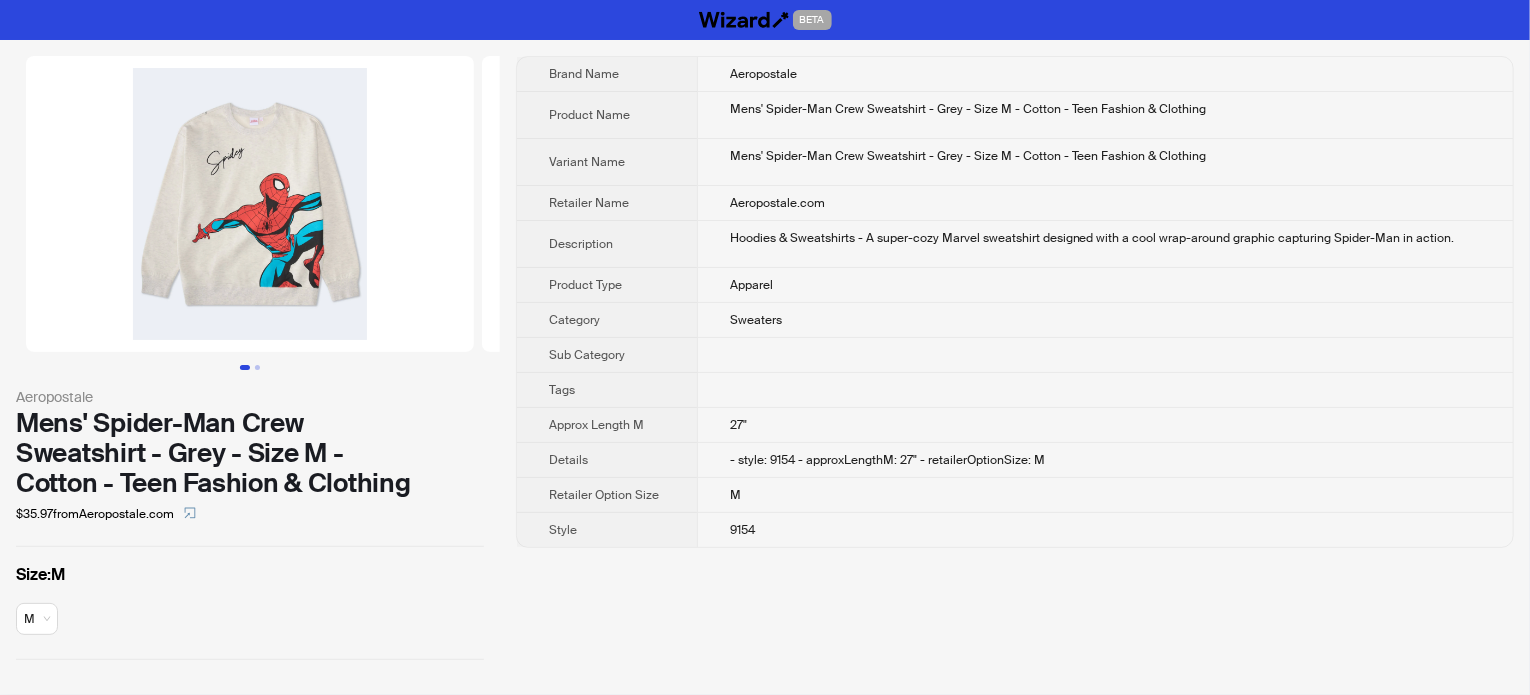 click on "Mens' Spider-Man Crew Sweatshirt - Grey - Size M - Cotton - Teen Fashion & Clothing" at bounding box center (1105, 162) 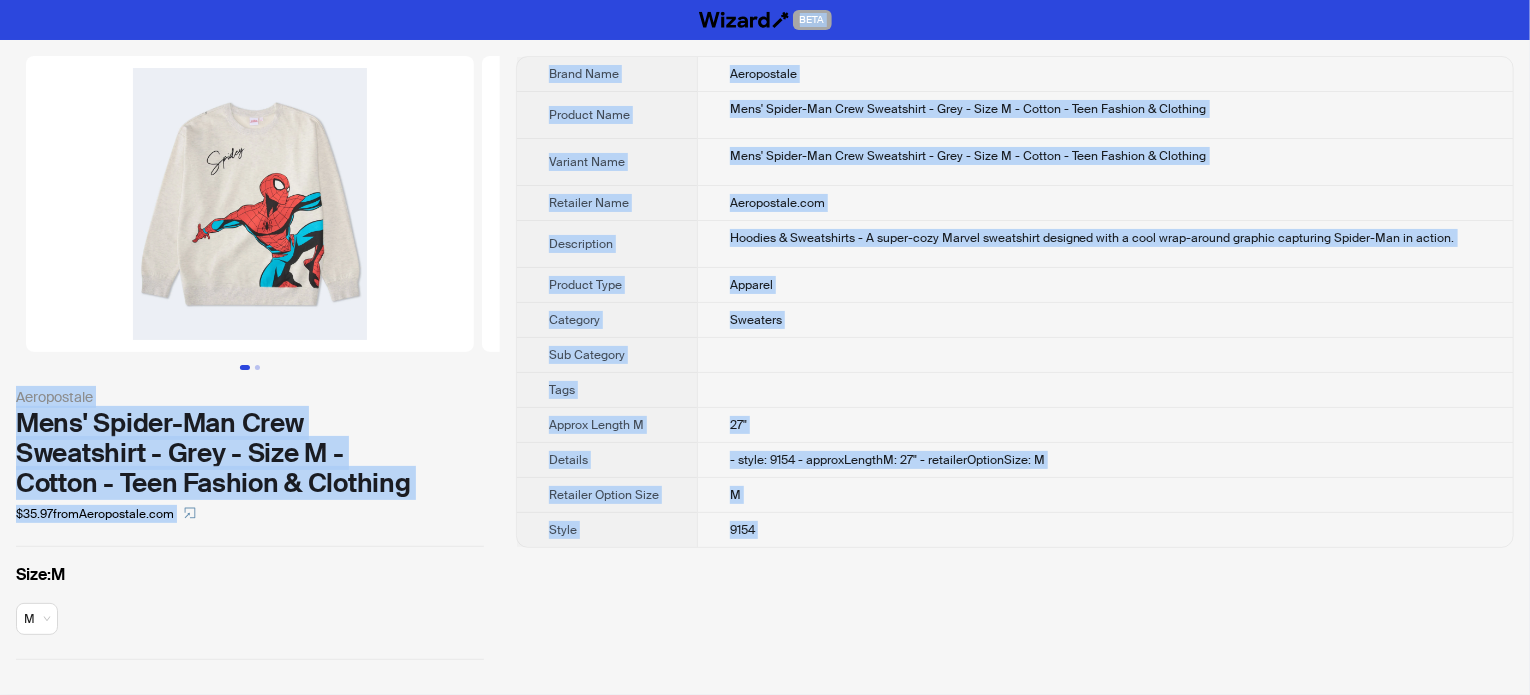 type on "**********" 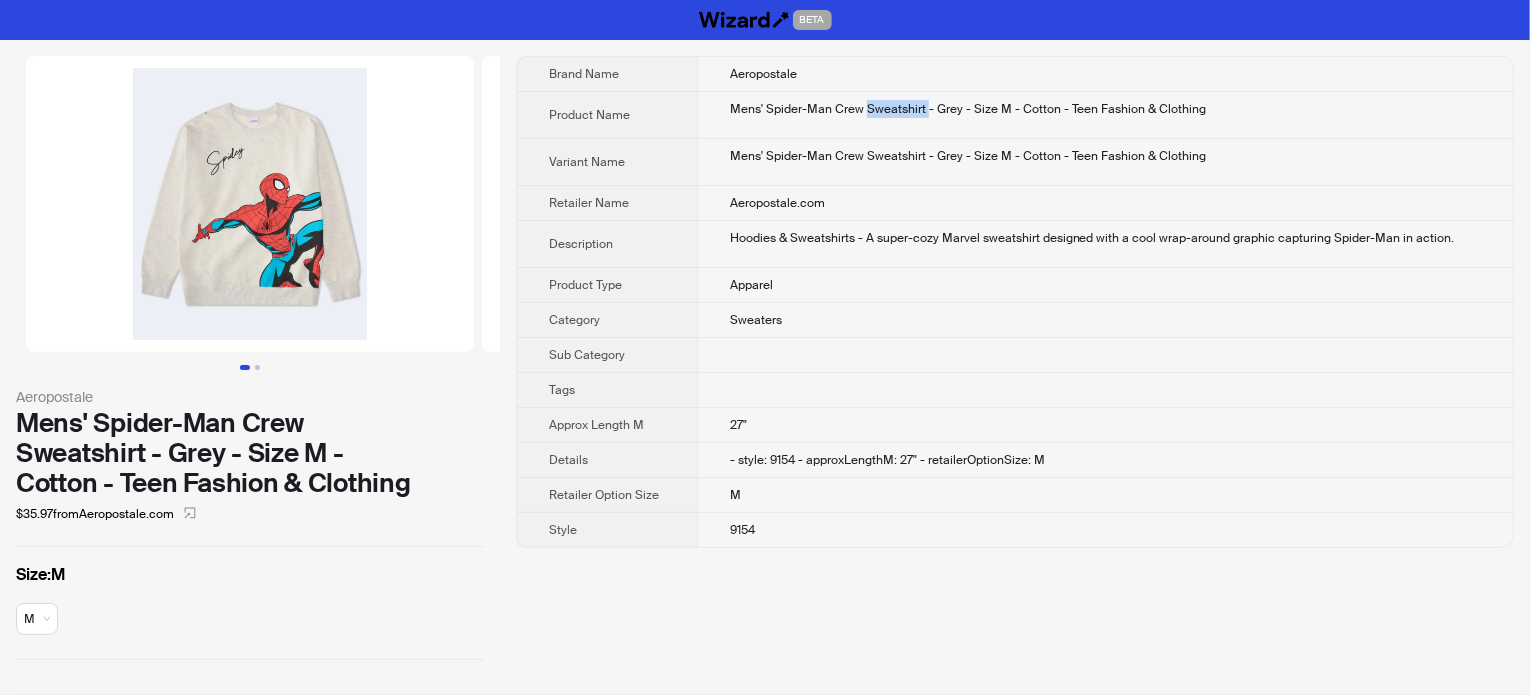 drag, startPoint x: 864, startPoint y: 102, endPoint x: 927, endPoint y: 105, distance: 63.07139 